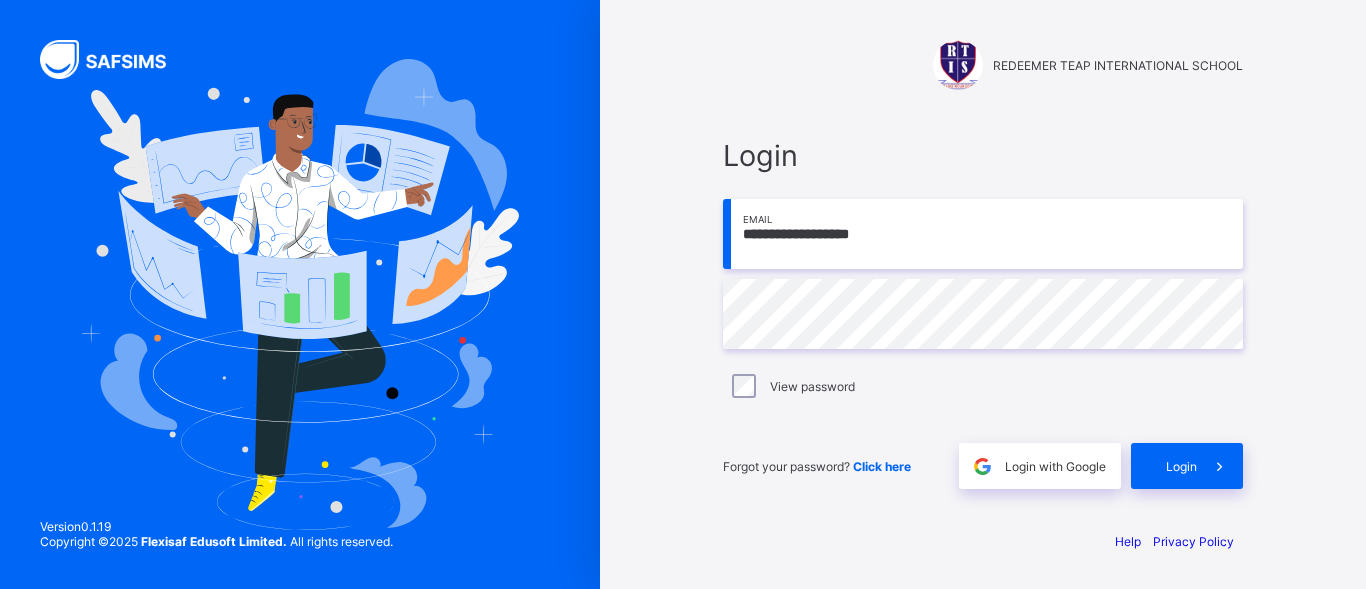 scroll, scrollTop: 0, scrollLeft: 0, axis: both 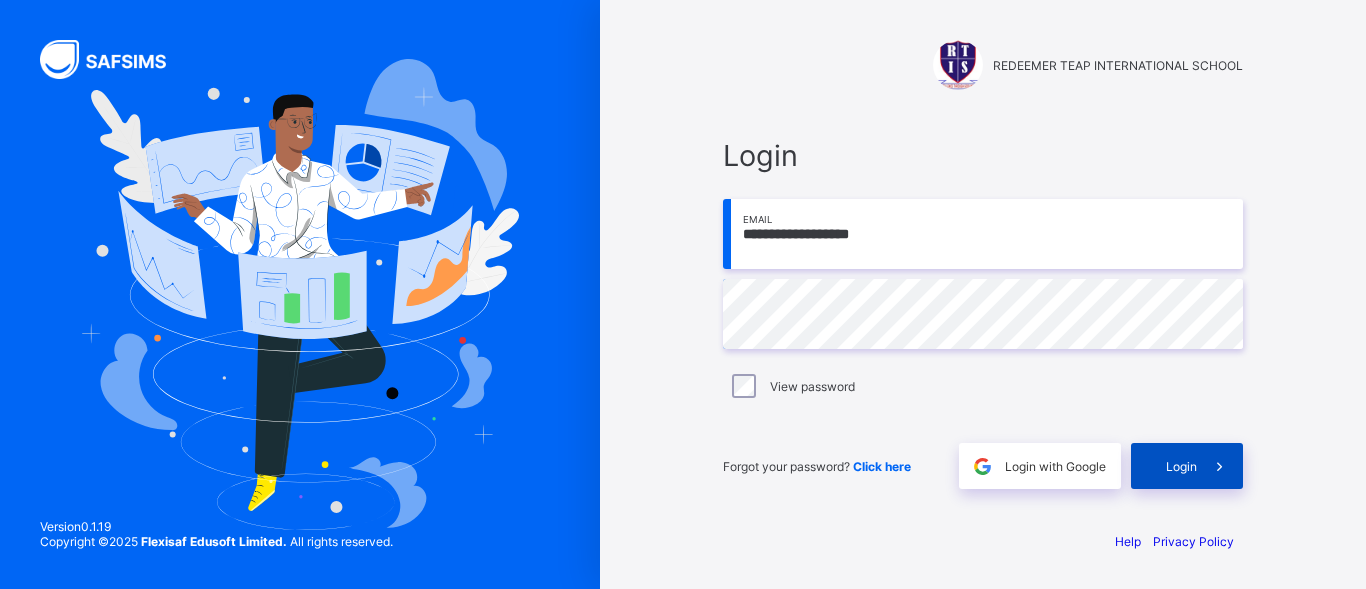click on "Login" at bounding box center [1181, 466] 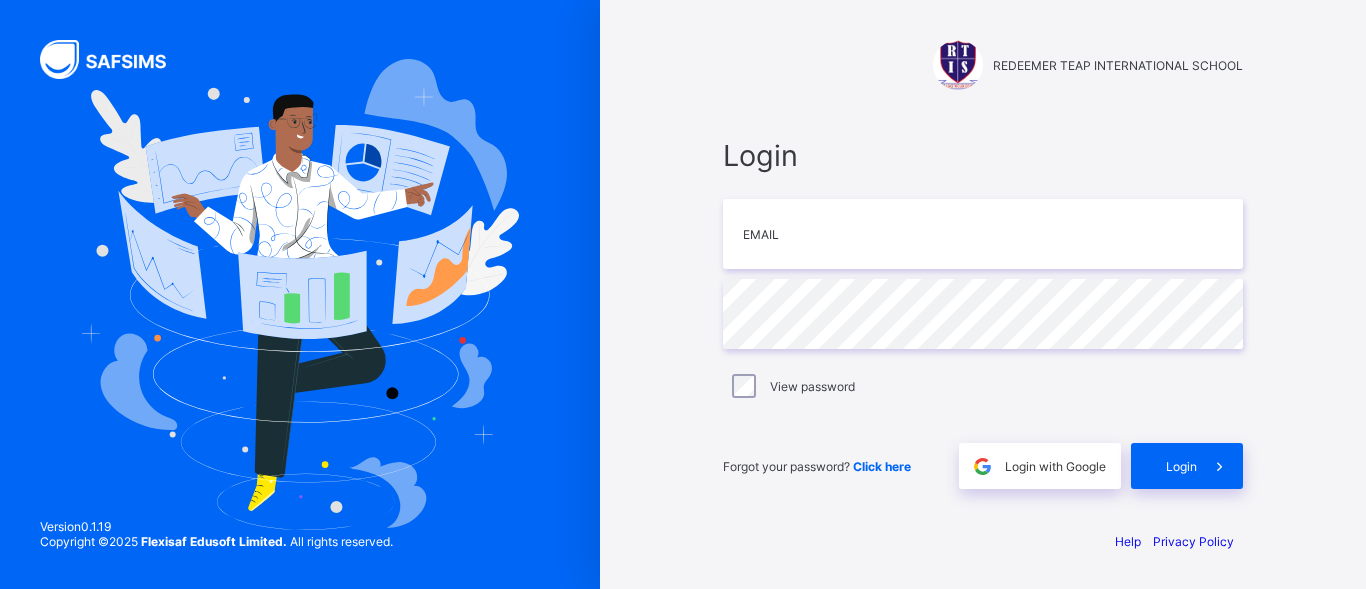 scroll, scrollTop: 0, scrollLeft: 0, axis: both 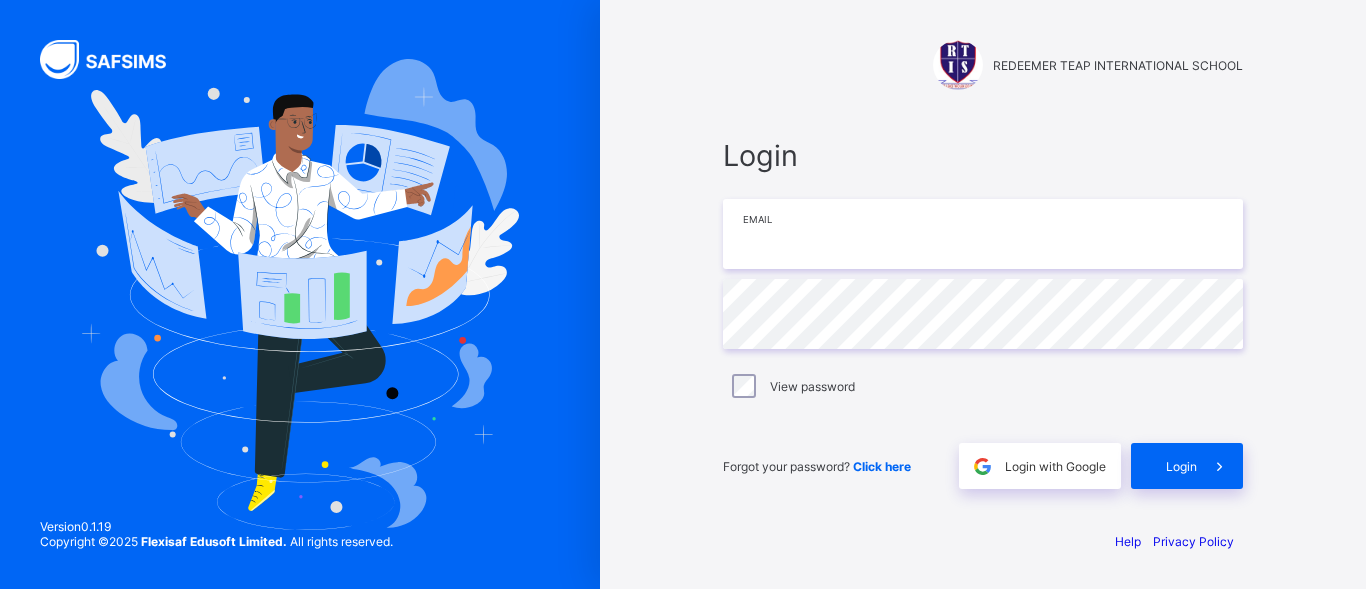 drag, startPoint x: 0, startPoint y: 0, endPoint x: 991, endPoint y: 232, distance: 1017.7942 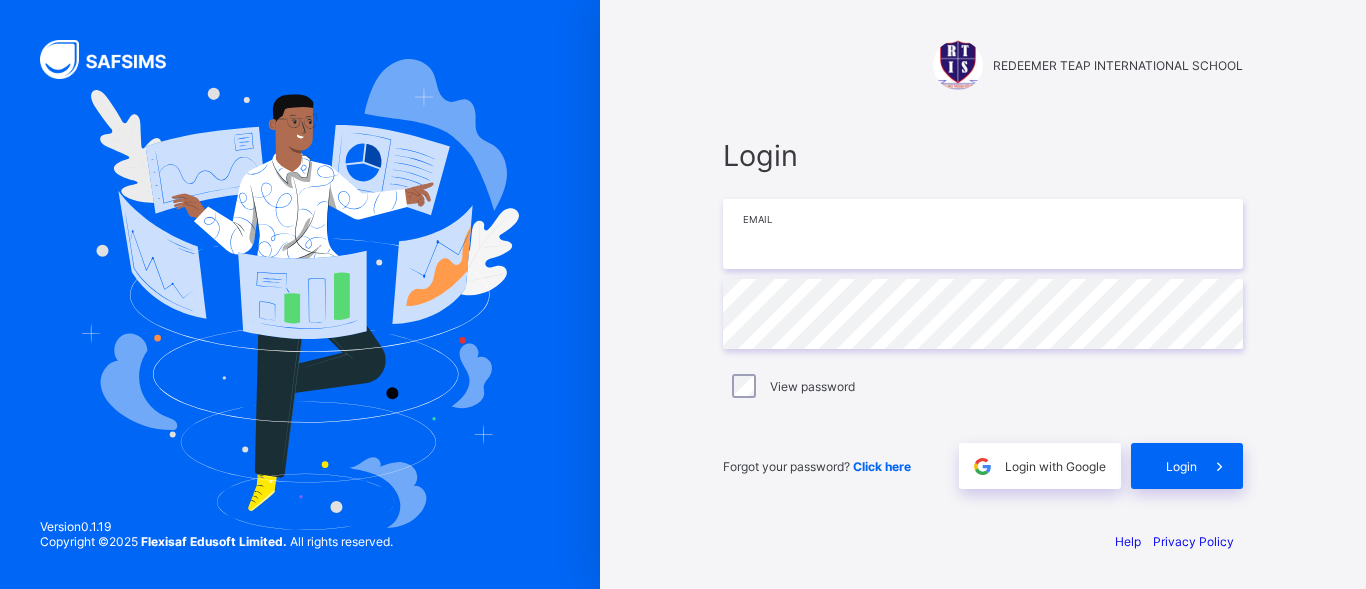 type on "**********" 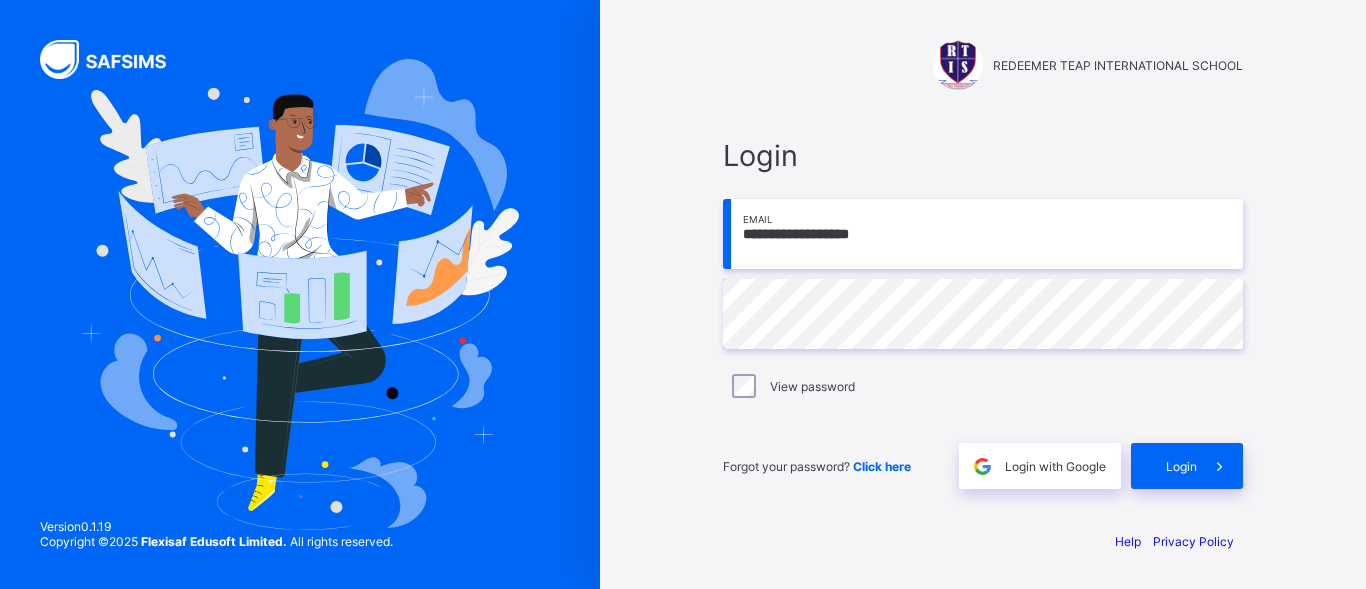 click on "View password" at bounding box center (983, 386) 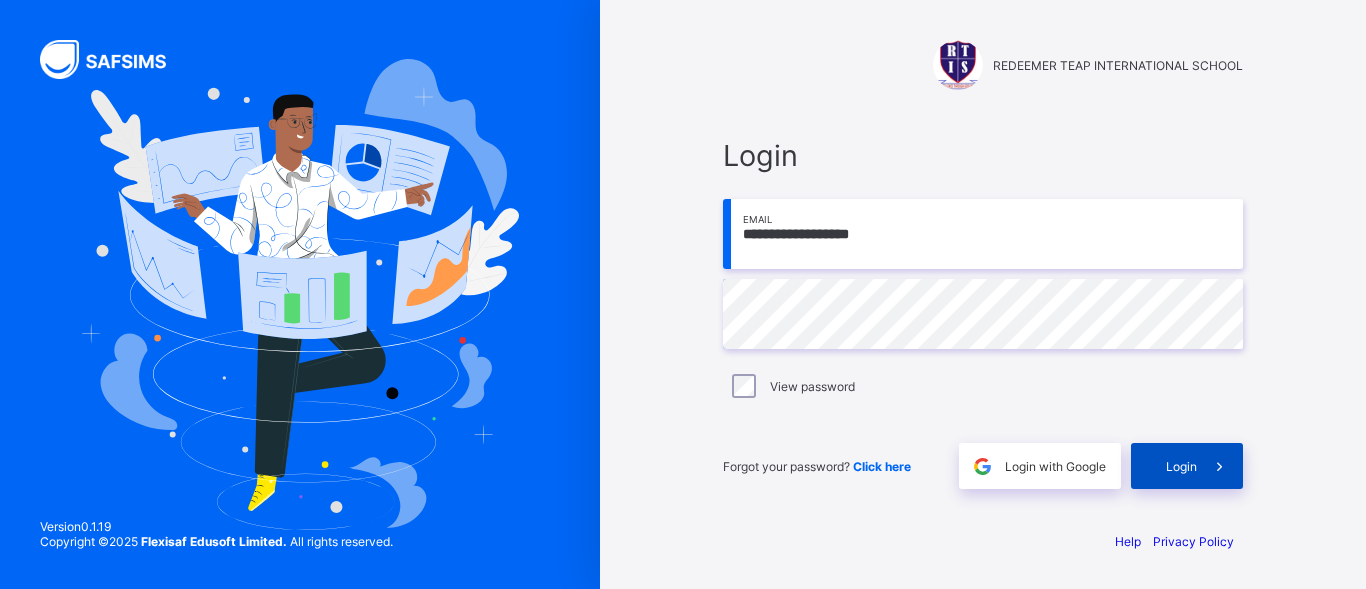 click on "Login" at bounding box center (1181, 466) 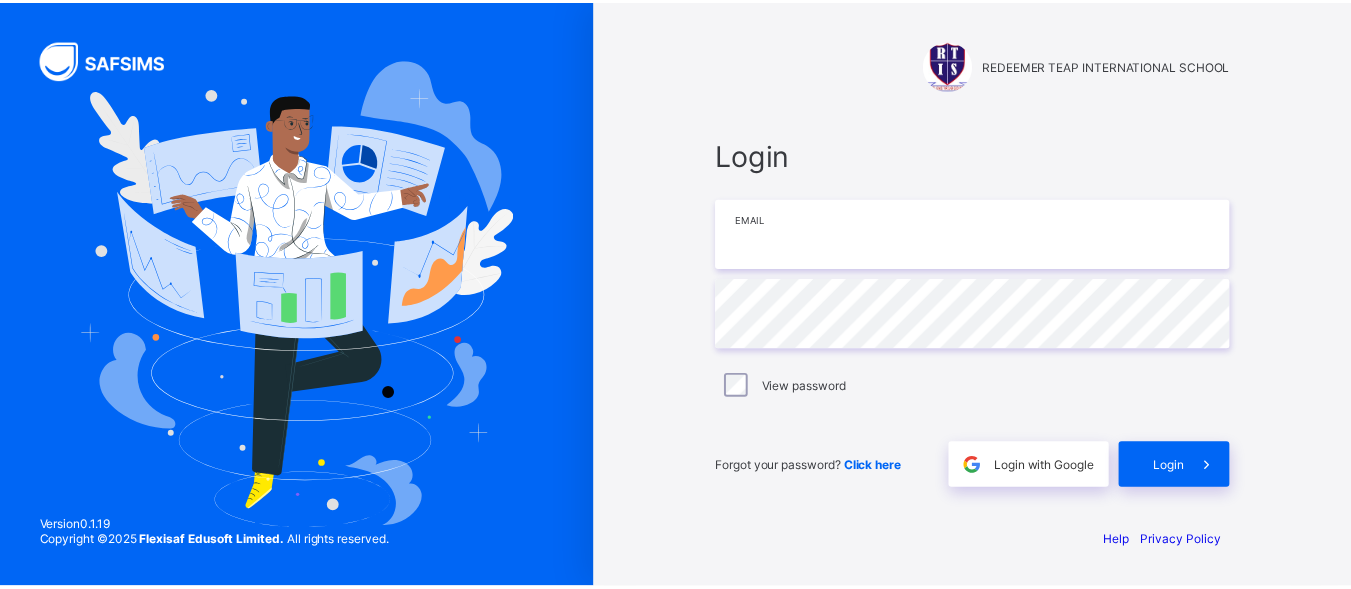 scroll, scrollTop: 0, scrollLeft: 0, axis: both 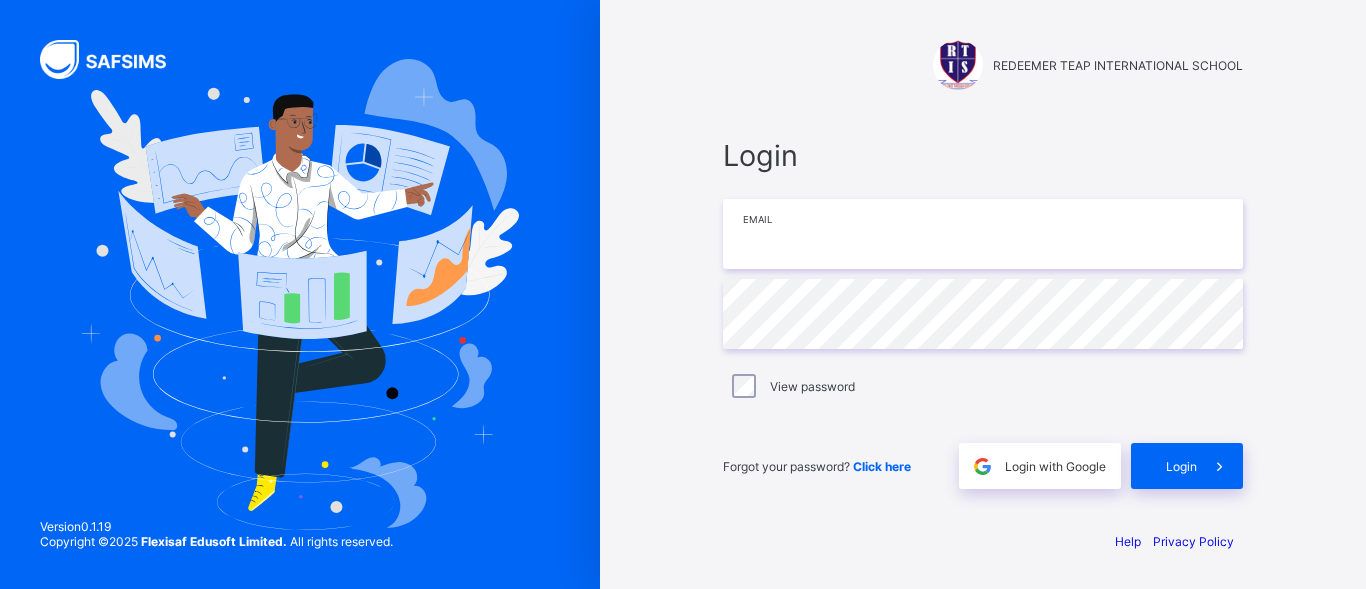 type on "**********" 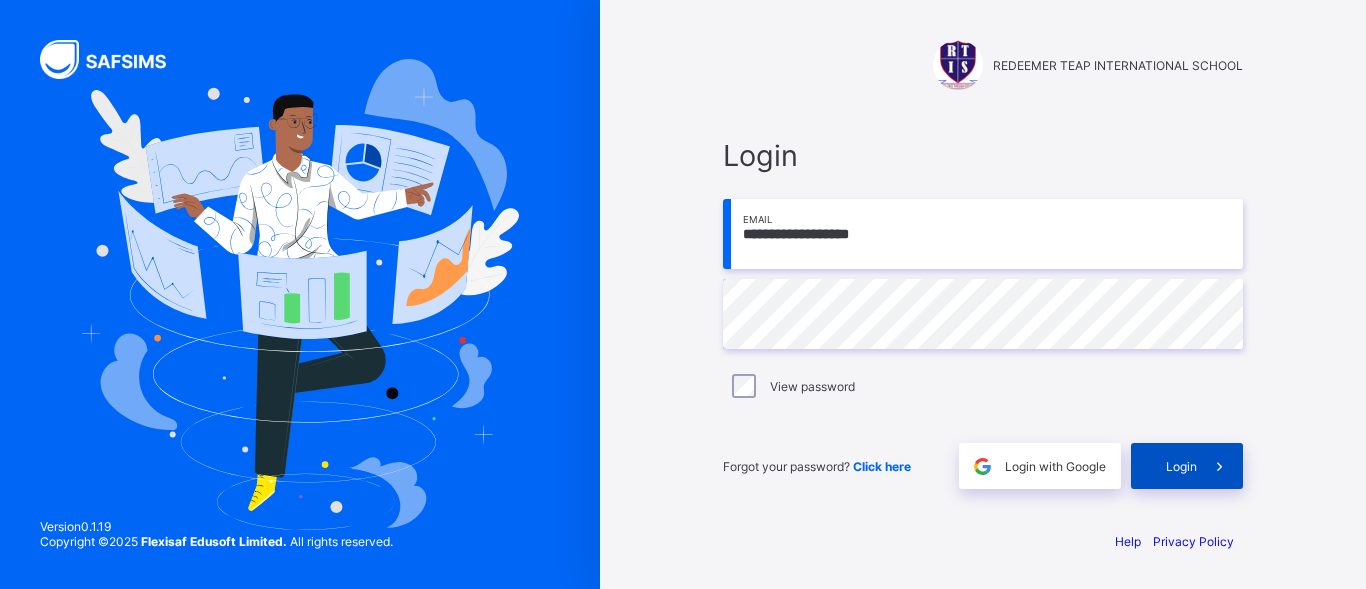 click on "Login" at bounding box center [1181, 466] 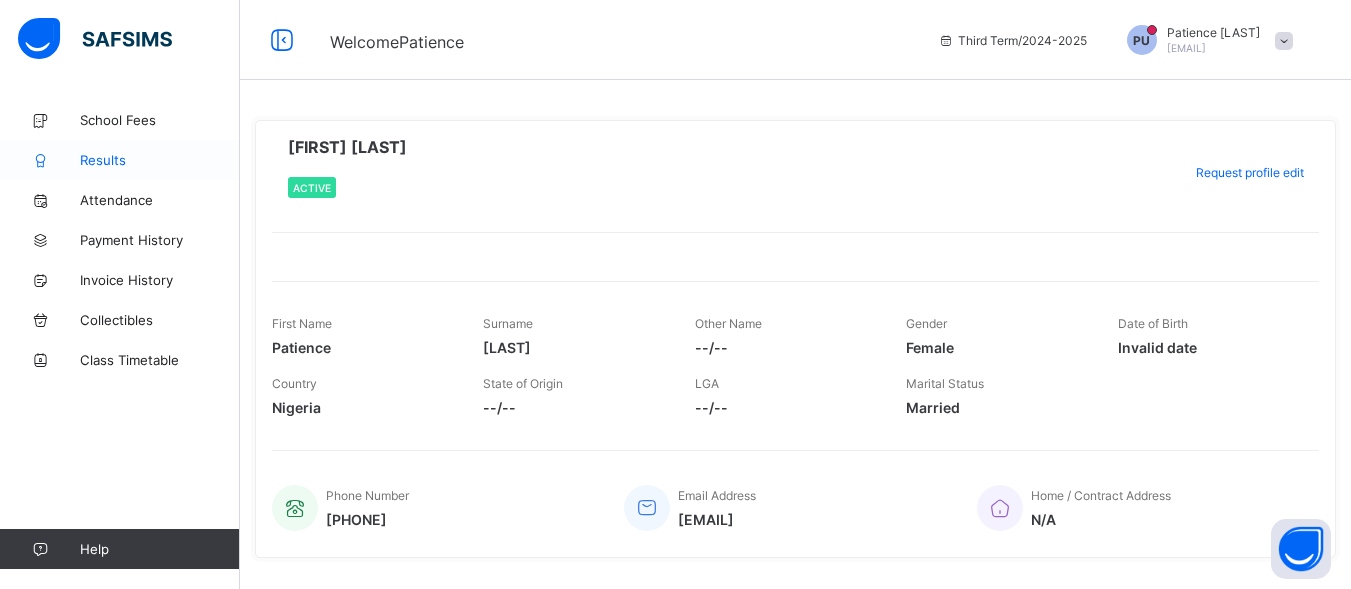 click on "Results" at bounding box center [160, 160] 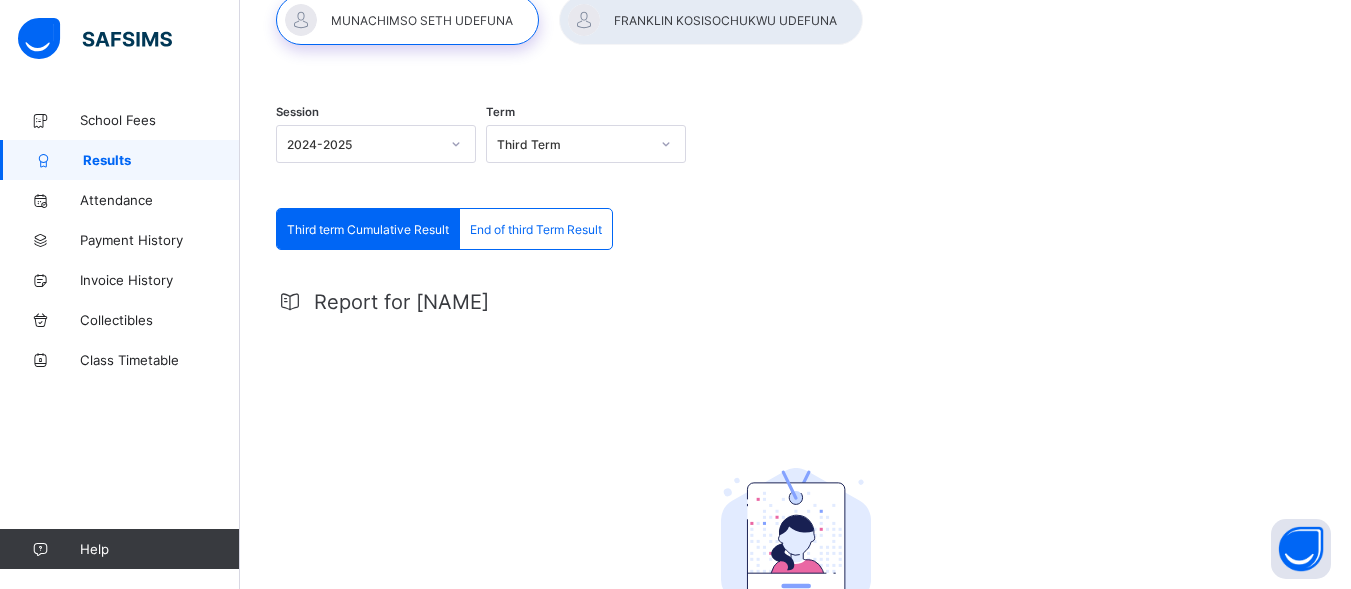 scroll, scrollTop: 132, scrollLeft: 0, axis: vertical 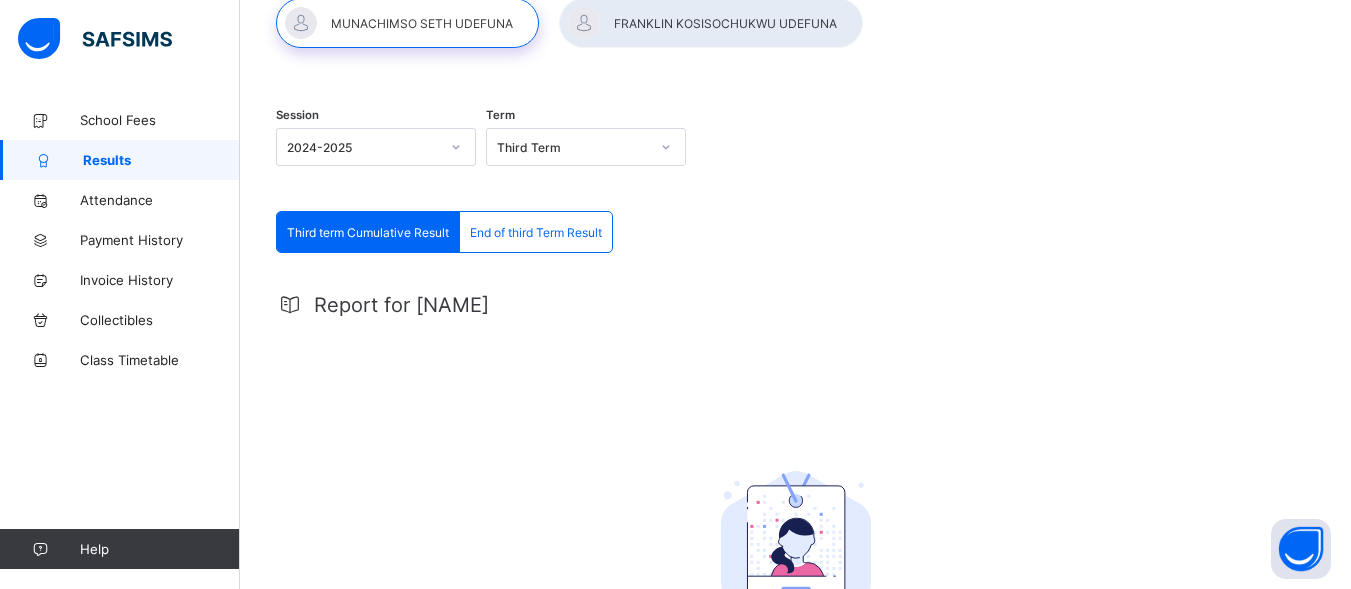 click on "End of third Term Result" at bounding box center [536, 232] 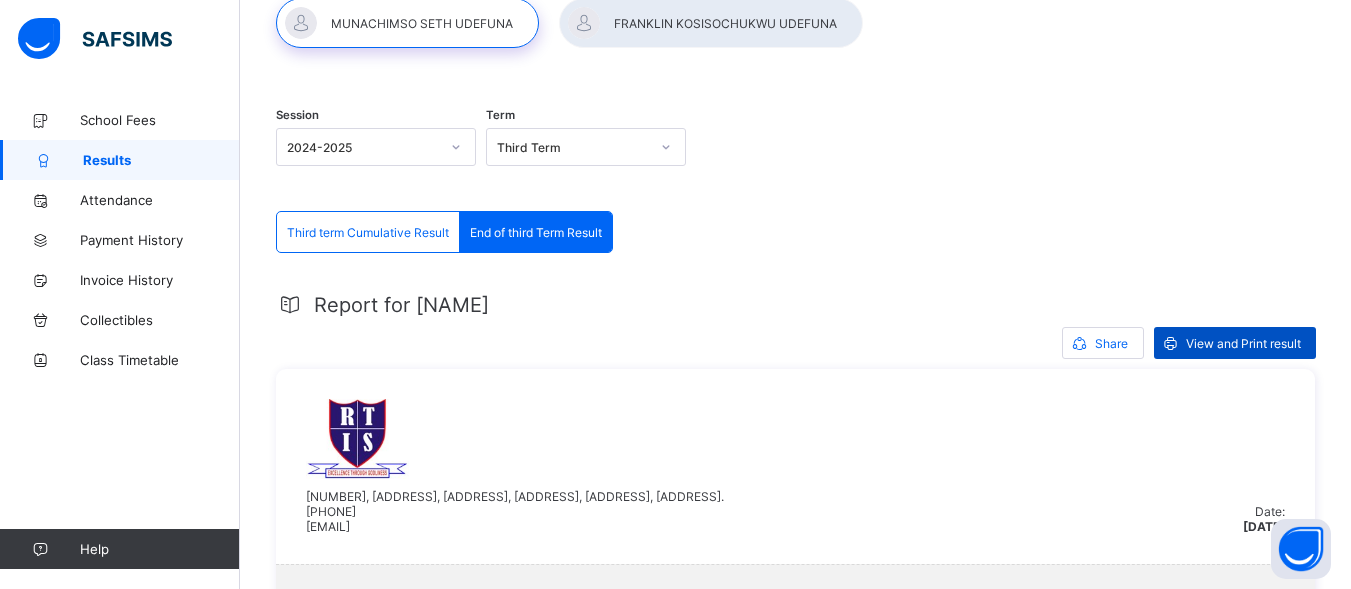 click on "View and Print result" at bounding box center [1243, 343] 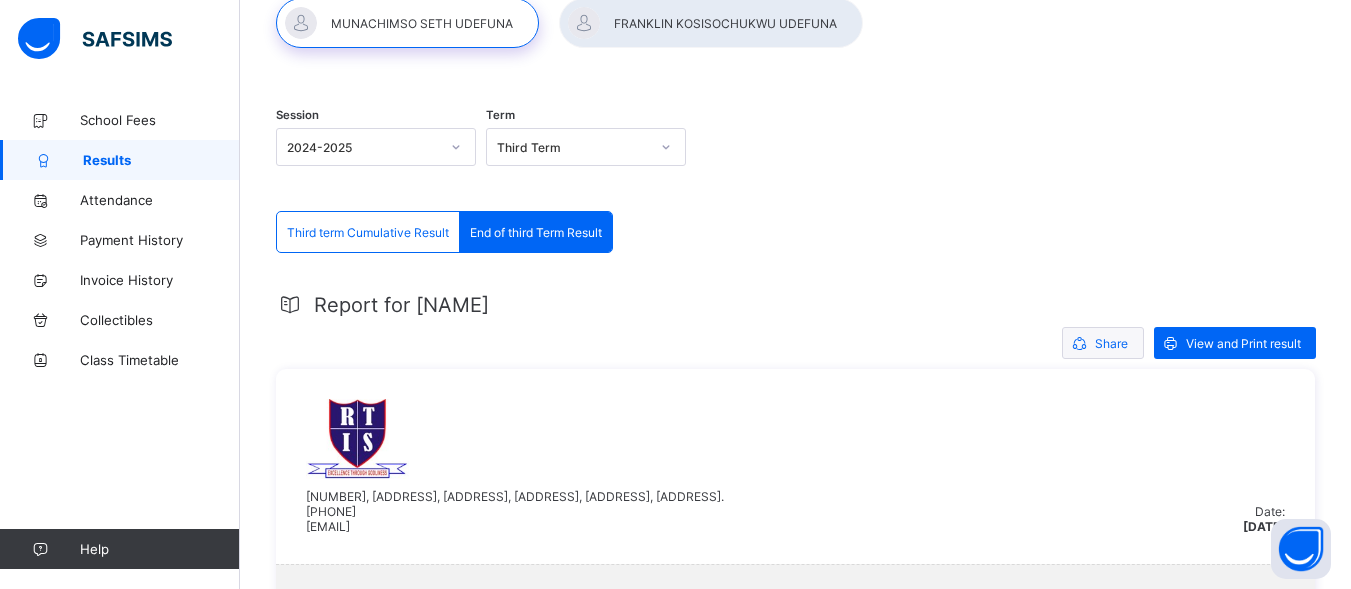 click on "Share" at bounding box center [1111, 343] 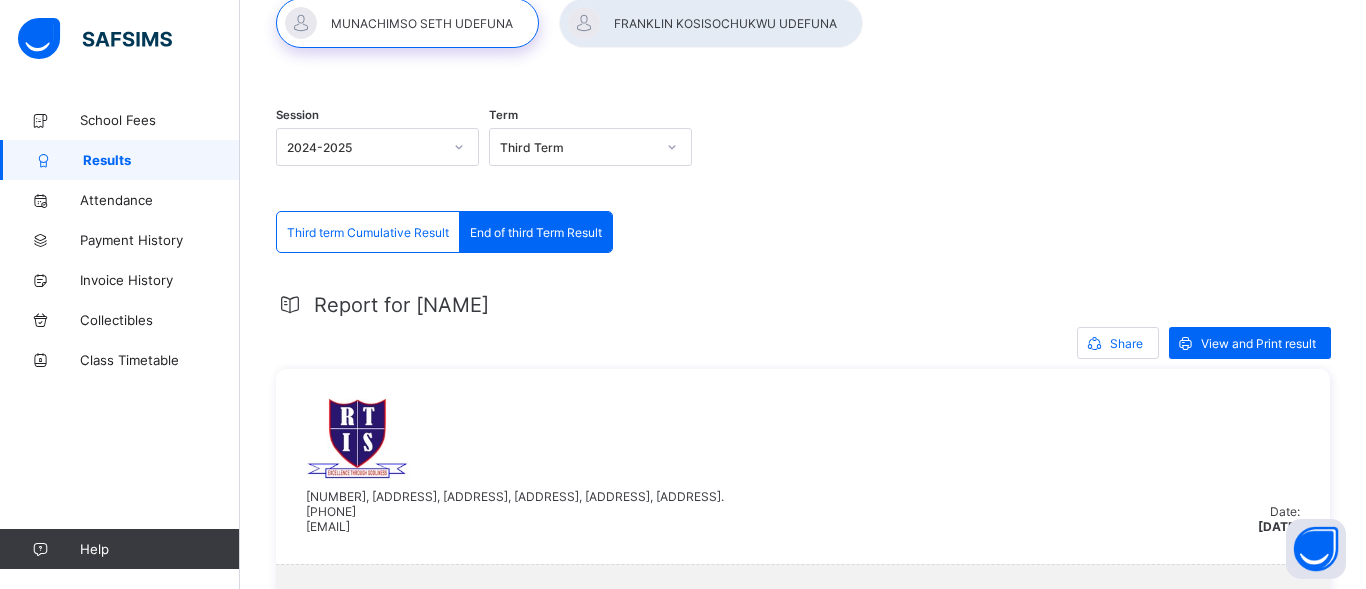 click on "[EMAIL]" at bounding box center (803, 2838) 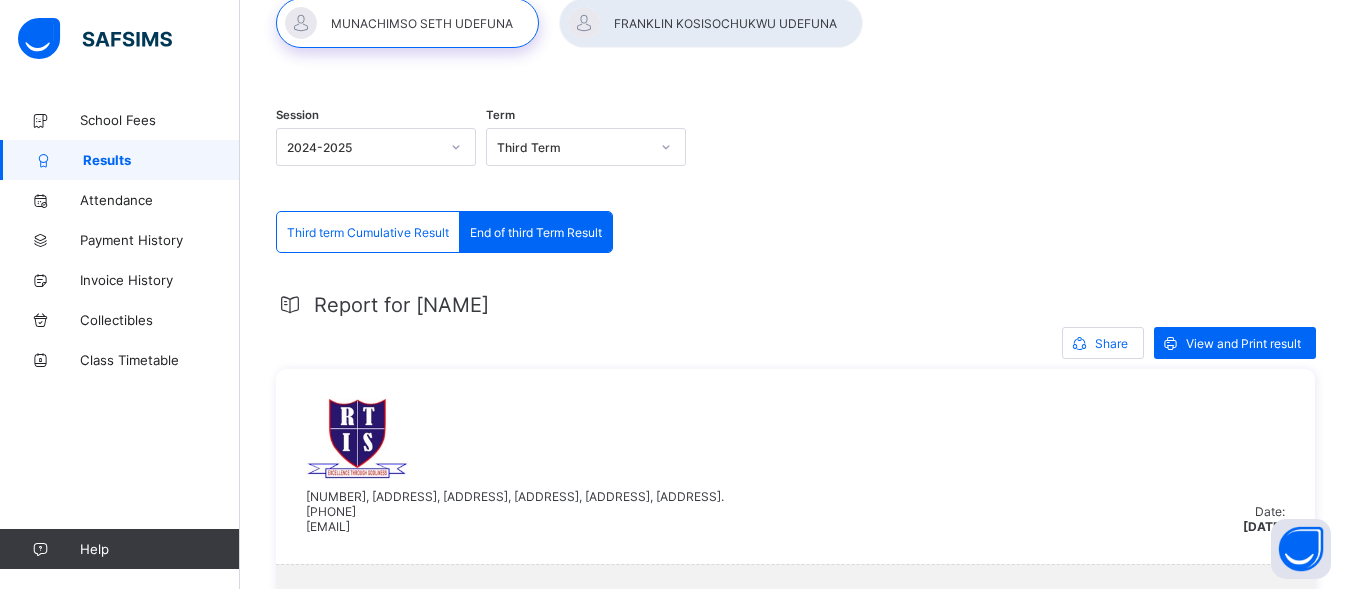 click on "[NUMBER], [ADDRESS], [ADDRESS], [ADDRESS], [ADDRESS], [ADDRESS].  [PHONE] [EMAIL]" at bounding box center (774, 466) 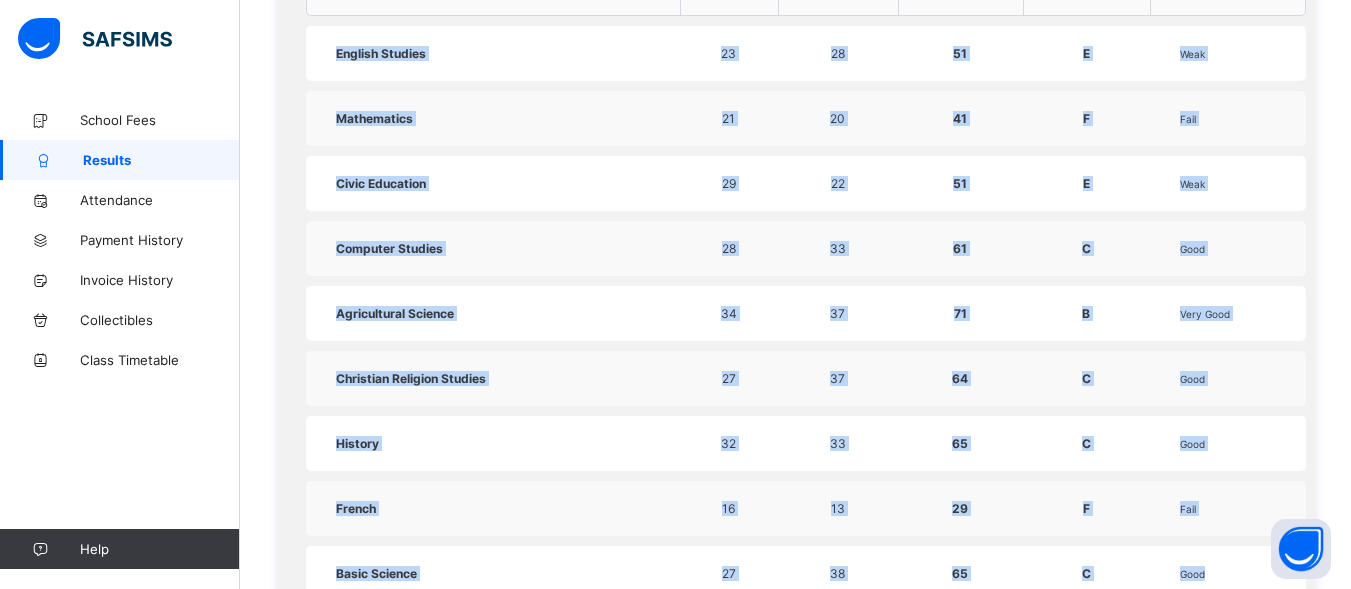 scroll, scrollTop: 975, scrollLeft: 0, axis: vertical 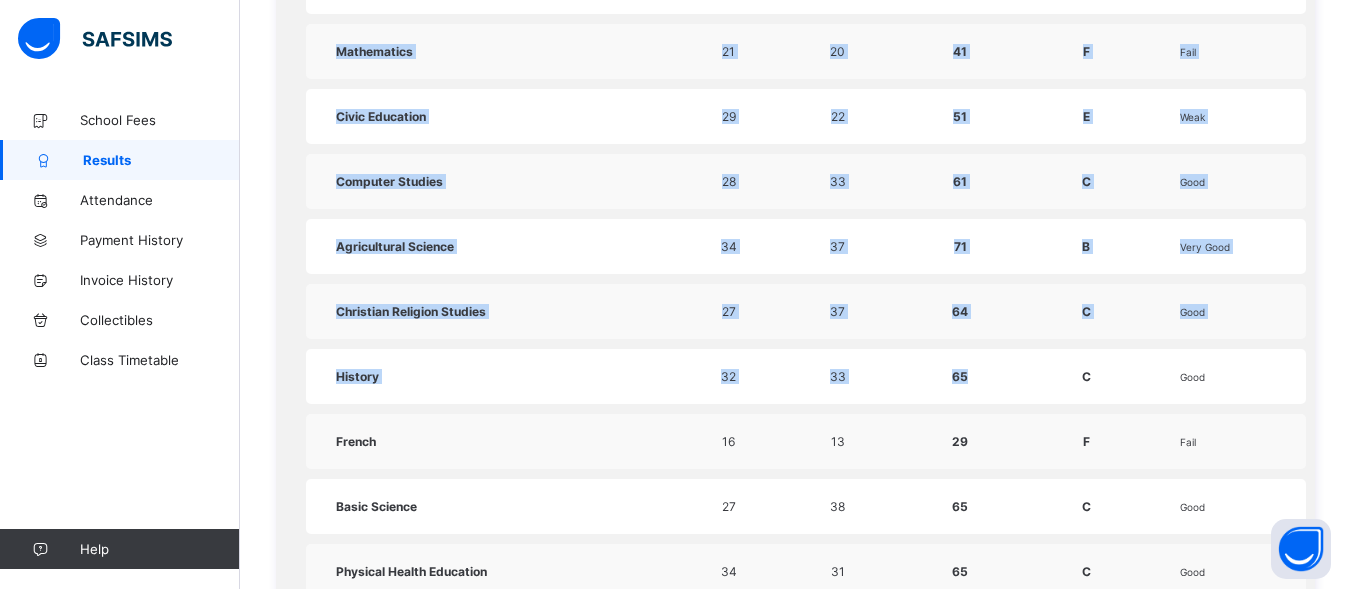 drag, startPoint x: 958, startPoint y: 424, endPoint x: 1023, endPoint y: 344, distance: 103.077644 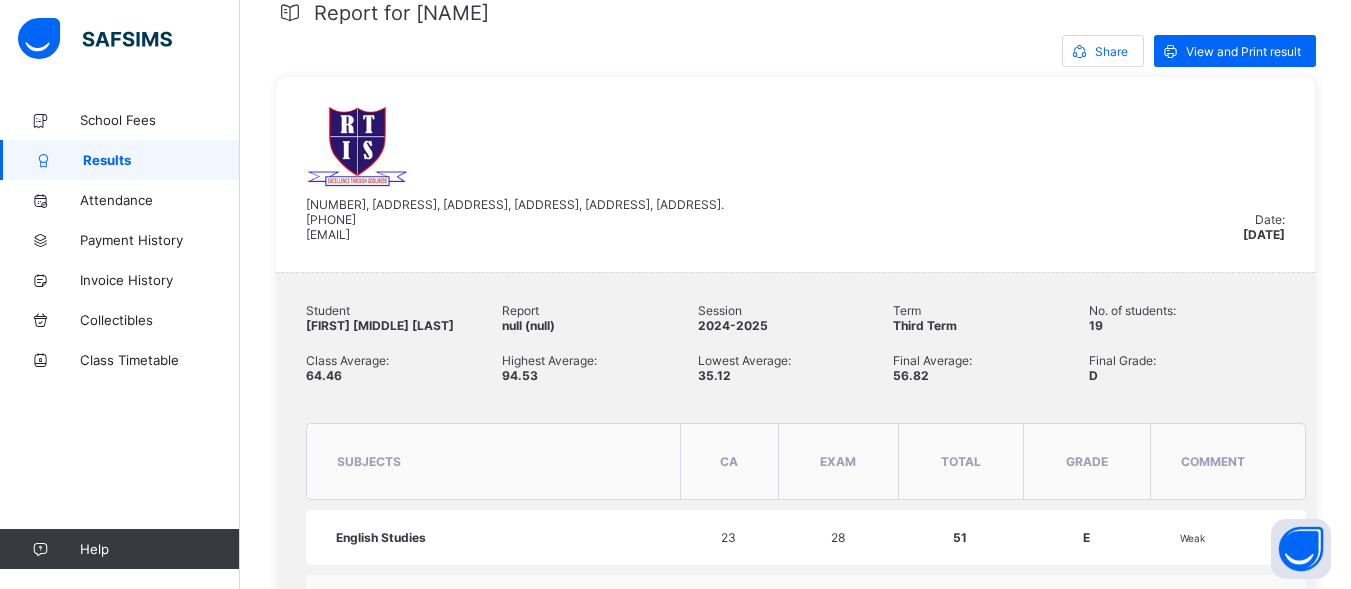 scroll, scrollTop: 0, scrollLeft: 0, axis: both 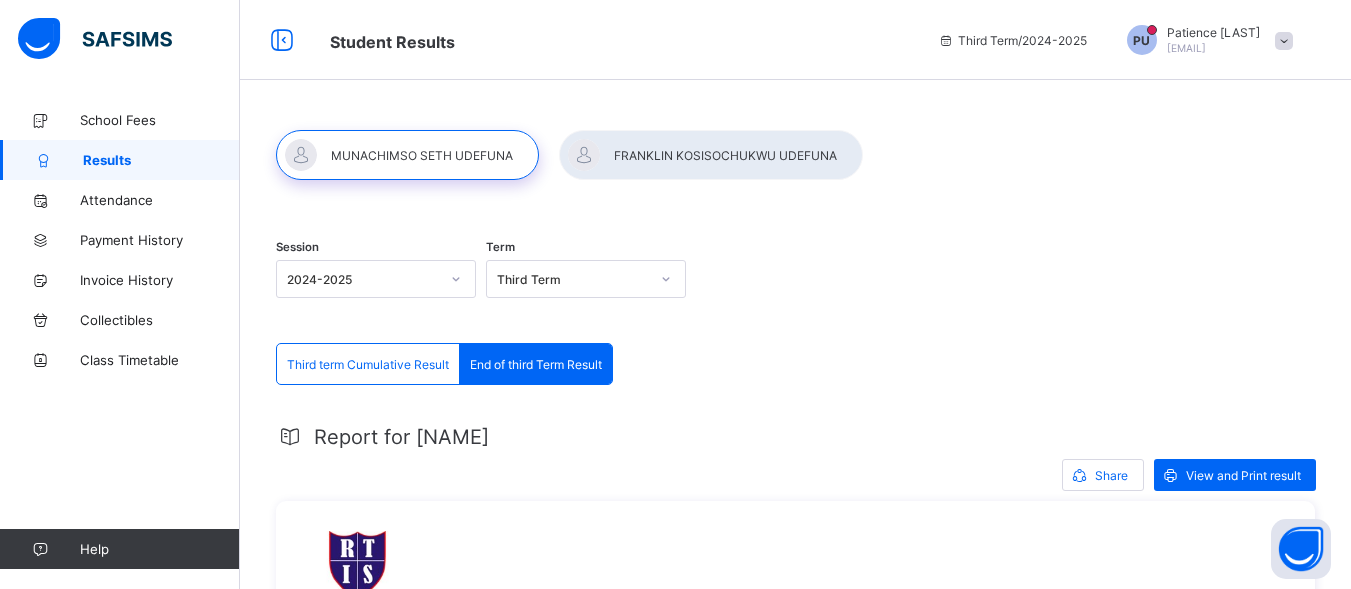 click on "Report for [NAME]   View and Print result [NUMBER], [ADDRESS], [ADDRESS], [ADDRESS], [ADDRESS], [ADDRESS].,  [PHONE] [EMAIL] Date: [DATE] Student [NAME] [LAST] [LAST] Report null (null) Session 2024-2025 Term Third Term No. of students:    19 Class Average:  64.46  Highest Average:  94.53 Lowest Average:  35.12 Final Average:  56.82 Final Grade:  D   subjects     CA     EXAM     total     grade     comment   English Studies 23 28 51 E Weak Mathematics 21 20 41 F Fail Civic Education 29 22 51 E Weak Computer Studies 28 33 61 C Good Agricultural Science 34 37 71 B Very Good Christian Religion Studies 27 37 64 C Good History 32 33 65 C Good French 16 13 29 F Fail Basic Science 27 38 65 C Good Physical Health Education 34 31 65 C Good Business Studies 29 17 46 F Fail Basic Technology 25 28 53 E Weak Home Economics 35 52 87 A Excellent Nigerian Languages(Hausa/Igbo/Yoruba) 18 11 29 F Fail Creative Art 35 41 76 B Very Good Music 30 15 45 F Fail Social Studies 26 41 67 C Good Affecting Rating Punctuality 5" at bounding box center (795, 1613) 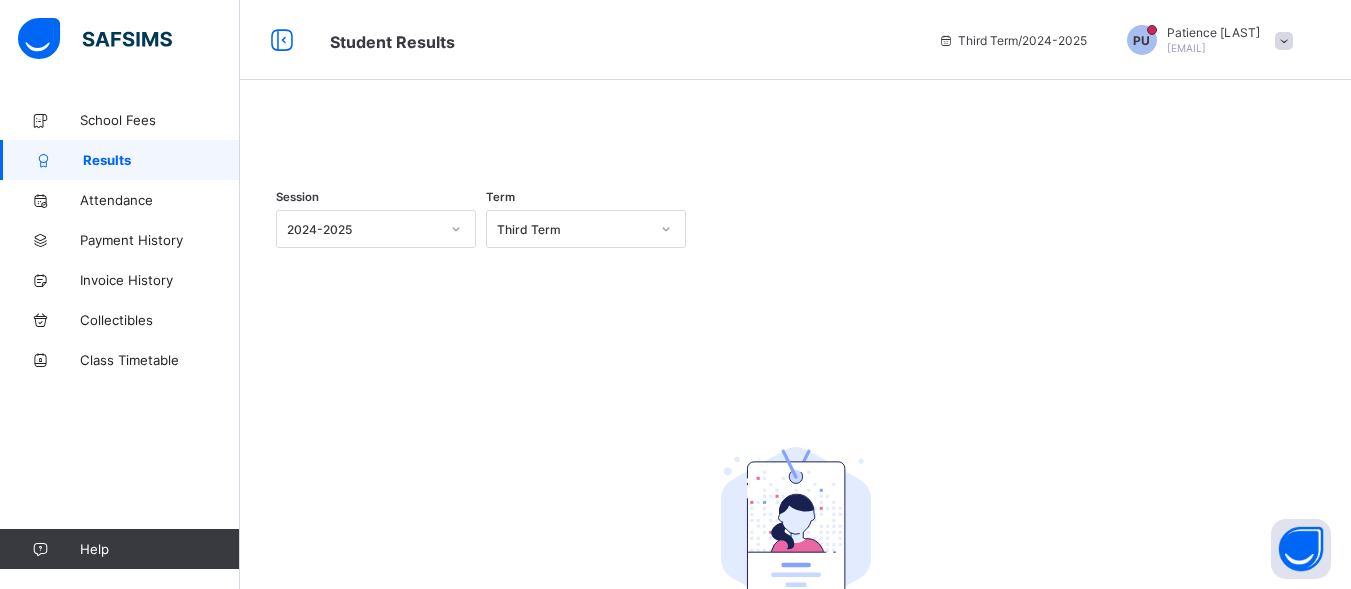 click on "Session 2024-2025 Term Third Term No Report Available This child has no report available for this term." at bounding box center (795, 450) 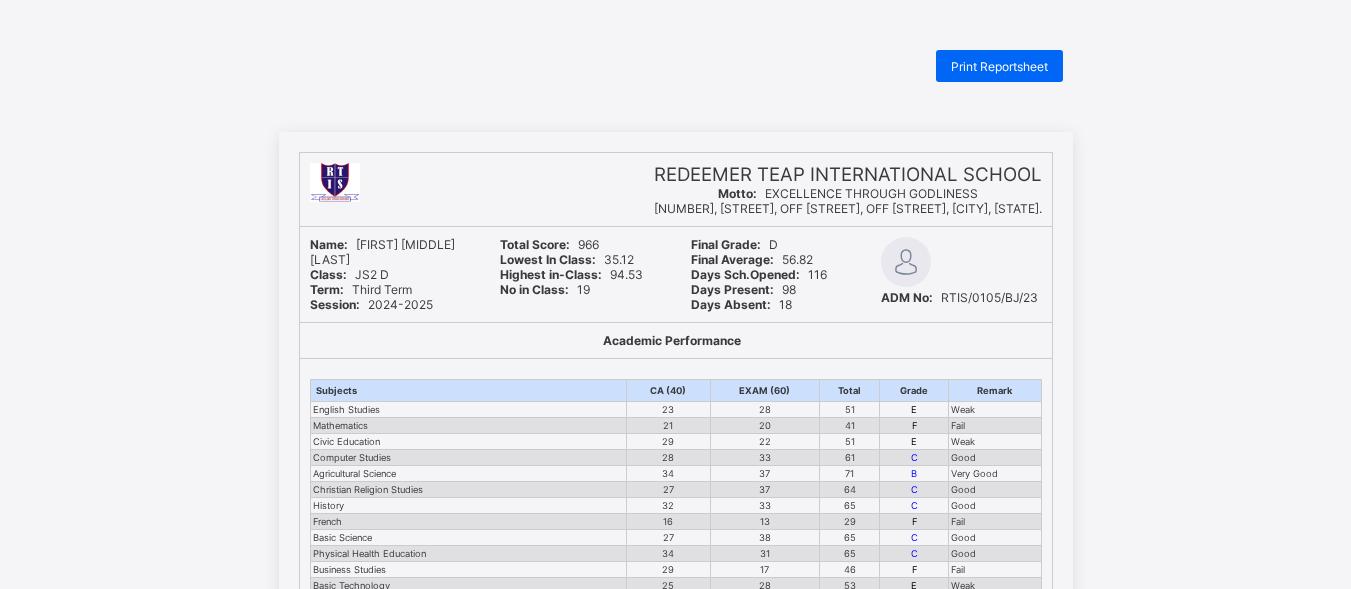 scroll, scrollTop: 0, scrollLeft: 0, axis: both 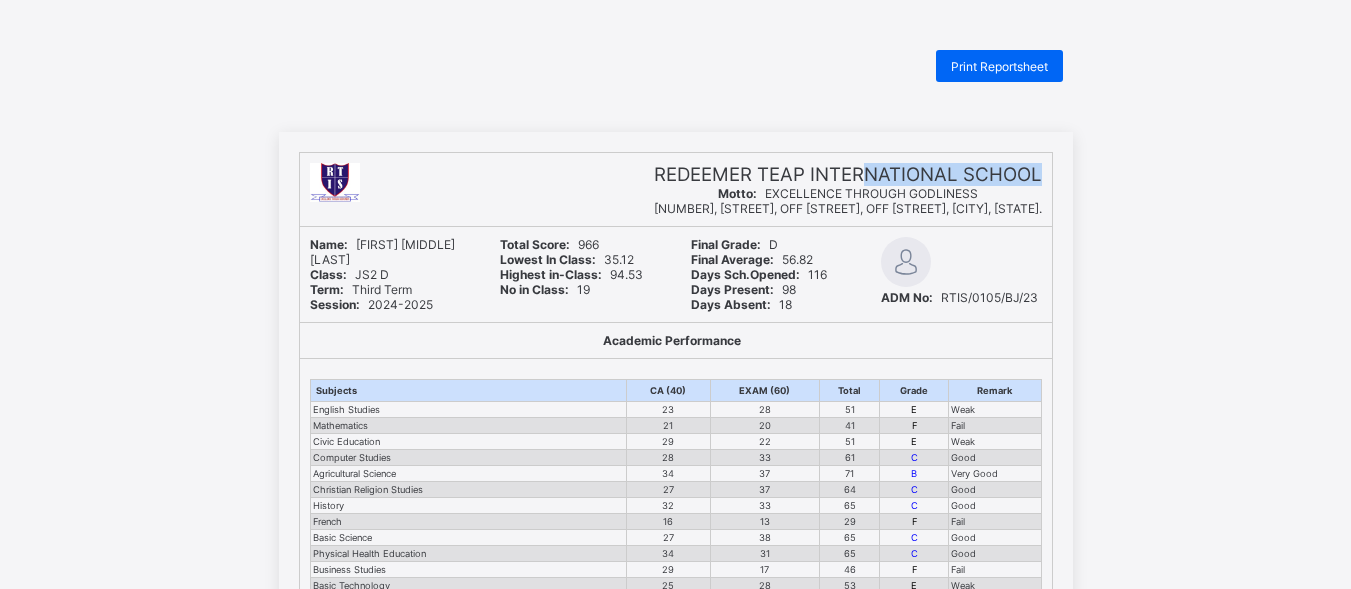 drag, startPoint x: 1099, startPoint y: 82, endPoint x: 786, endPoint y: 145, distance: 319.2773 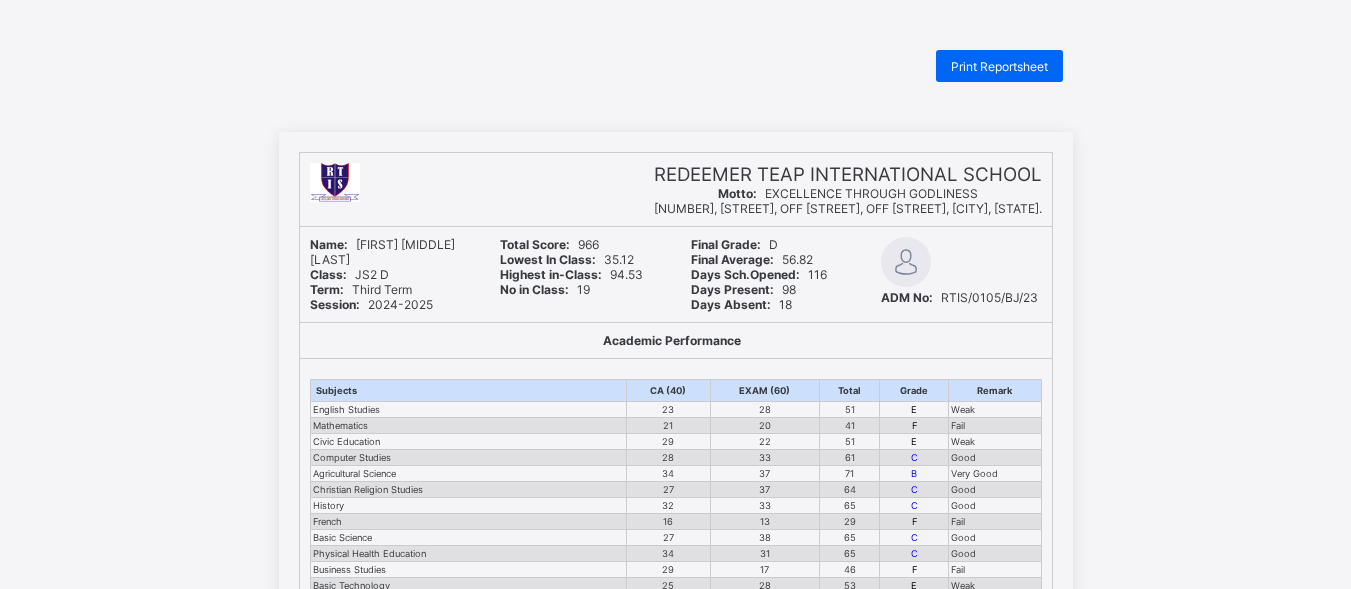 click on "REDEEMER TEAP INTERNATIONAL SCHOOL Motto:  EXCELLENCE THROUGH GODLINESS 45, DAMATURU CRESCENT, OFF KABO CRESCENT, OFF AHMADU BELLO WAY, GARKI II, ABUJA.,  Name: MUNACHIMSO SETH UDEFUNA Class: JS2 D Term: Third Term Session: 2024-2025 Total Score: 966 Lowest In Class: 35.12 Highest in-Class: 94.53 No in Class: 19 Final Grade: D Final Average: 56.82 Days Sch.Opened: 116 Days Present: 98 Days Absent: 18 ADM No: RTIS/0105/BJ/23 Academic Performance   Subjects CA (40) EXAM (60) Total Grade Remark English Studies 23 28 51 E Weak Mathematics 21 20 41 F Fail Civic Education 29 22 51 E Weak Computer Studies 28 33 61 C Good Agricultural Science 34 37 71 B Very Good Christian Religion Studies 27 37 64 C Good History 32 33 65 C Good French 16 13 29 F Fail Basic Science 27 38 65 C Good Physical Health Education 34 31 65 C Good Business Studies 29 17 46 F Fail Basic Technology 25 28 53 E Weak Home Economics 35 52 87 A Excellent Nigerian Languages(Hausa/Igbo/Yoruba) 18 11 29 F Fail Creative Art 35 41 76 B Very Good Music 30" at bounding box center [676, 687] 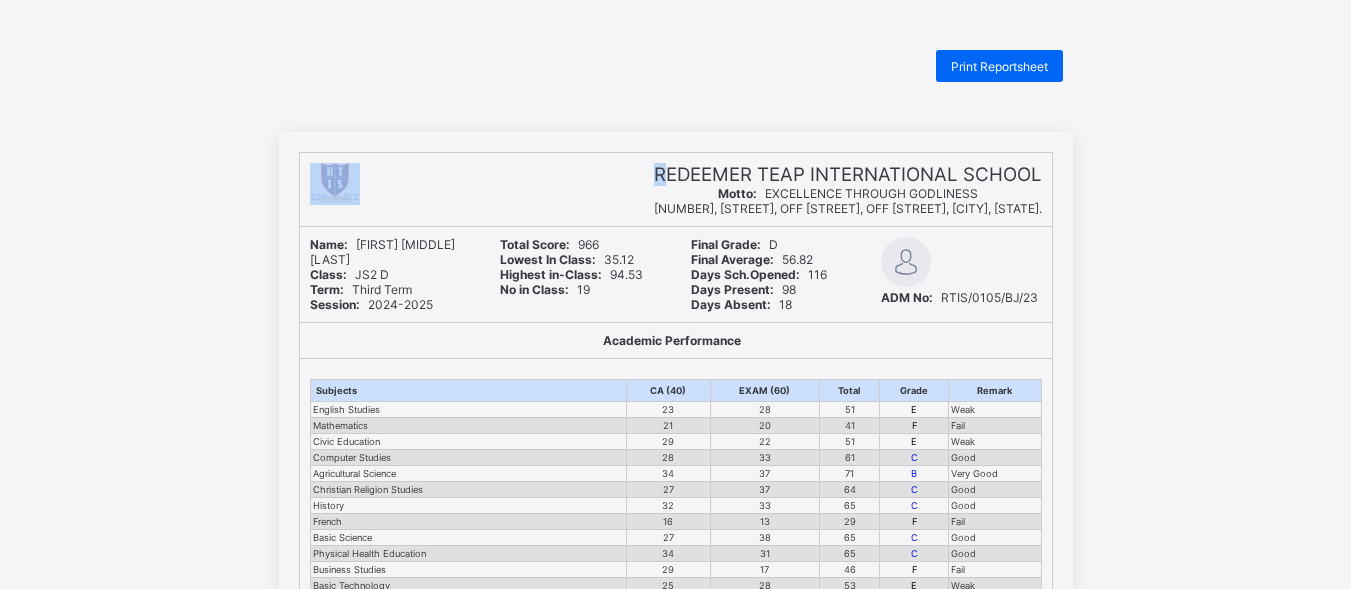 drag, startPoint x: 591, startPoint y: 105, endPoint x: 454, endPoint y: 161, distance: 148.00337 